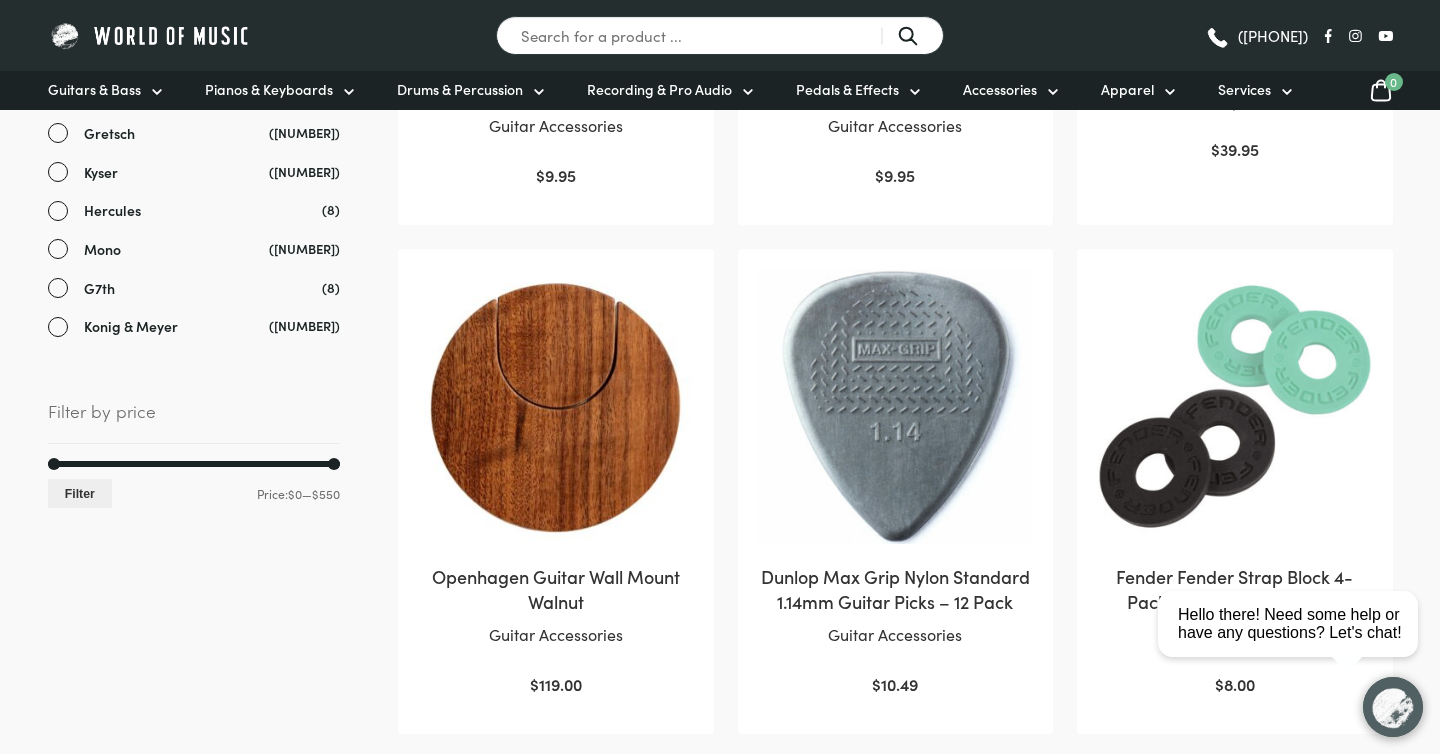 scroll, scrollTop: 0, scrollLeft: 0, axis: both 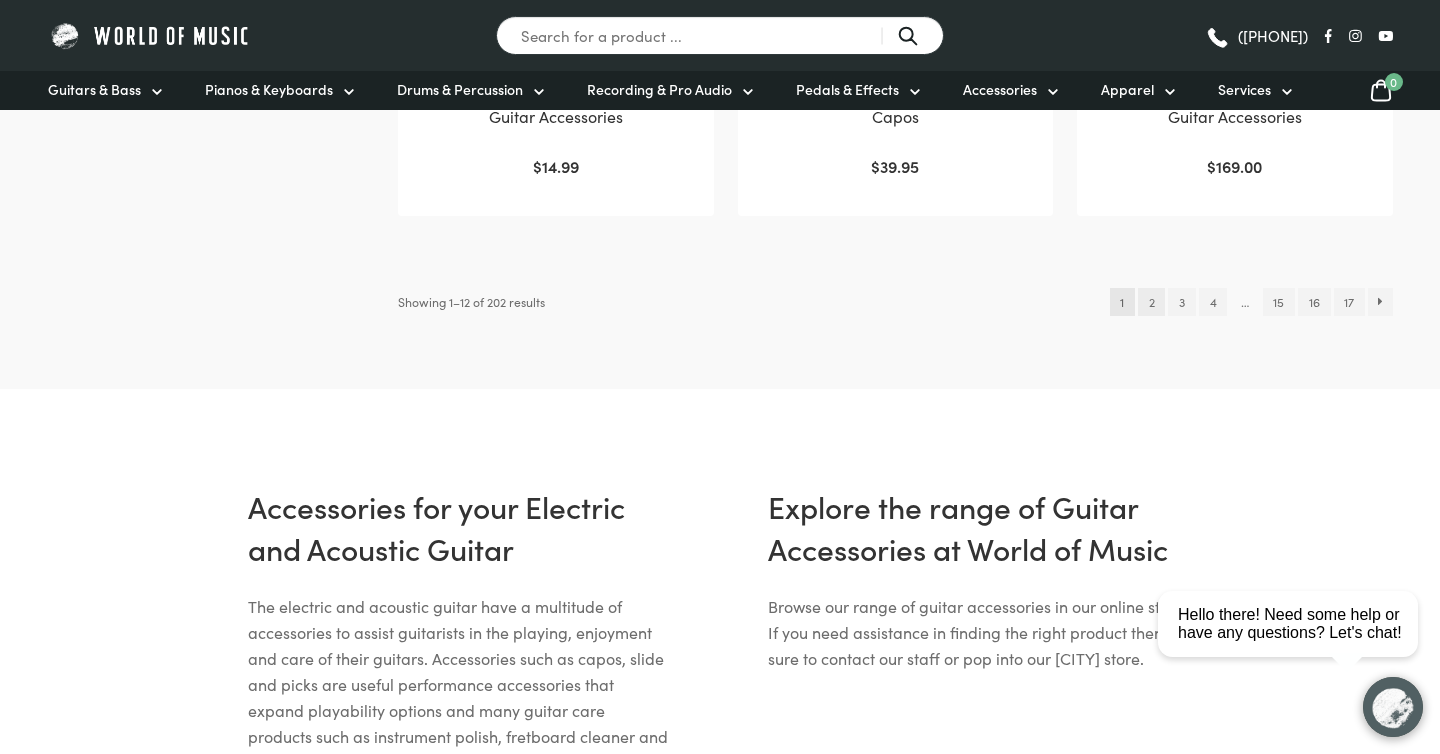 click on "2" at bounding box center [1151, 302] 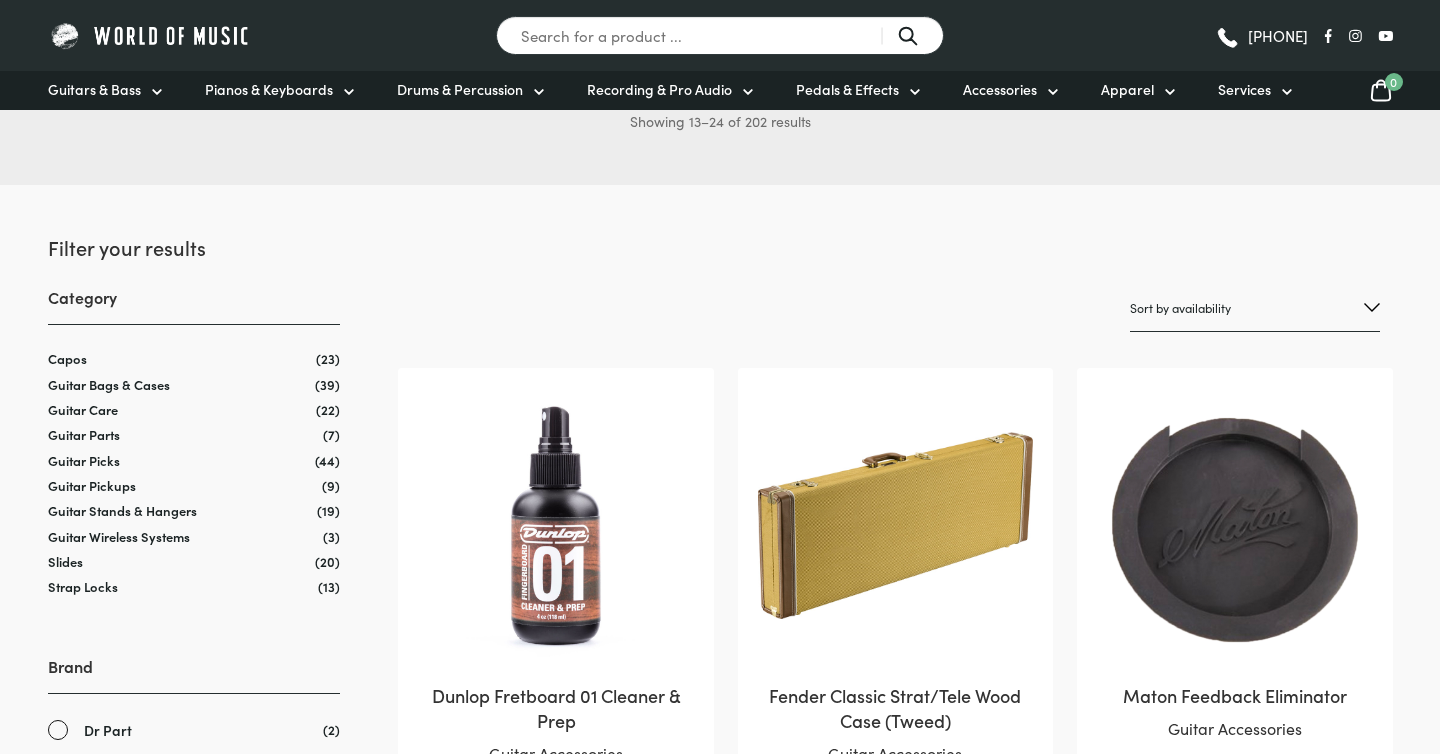 scroll, scrollTop: 0, scrollLeft: 0, axis: both 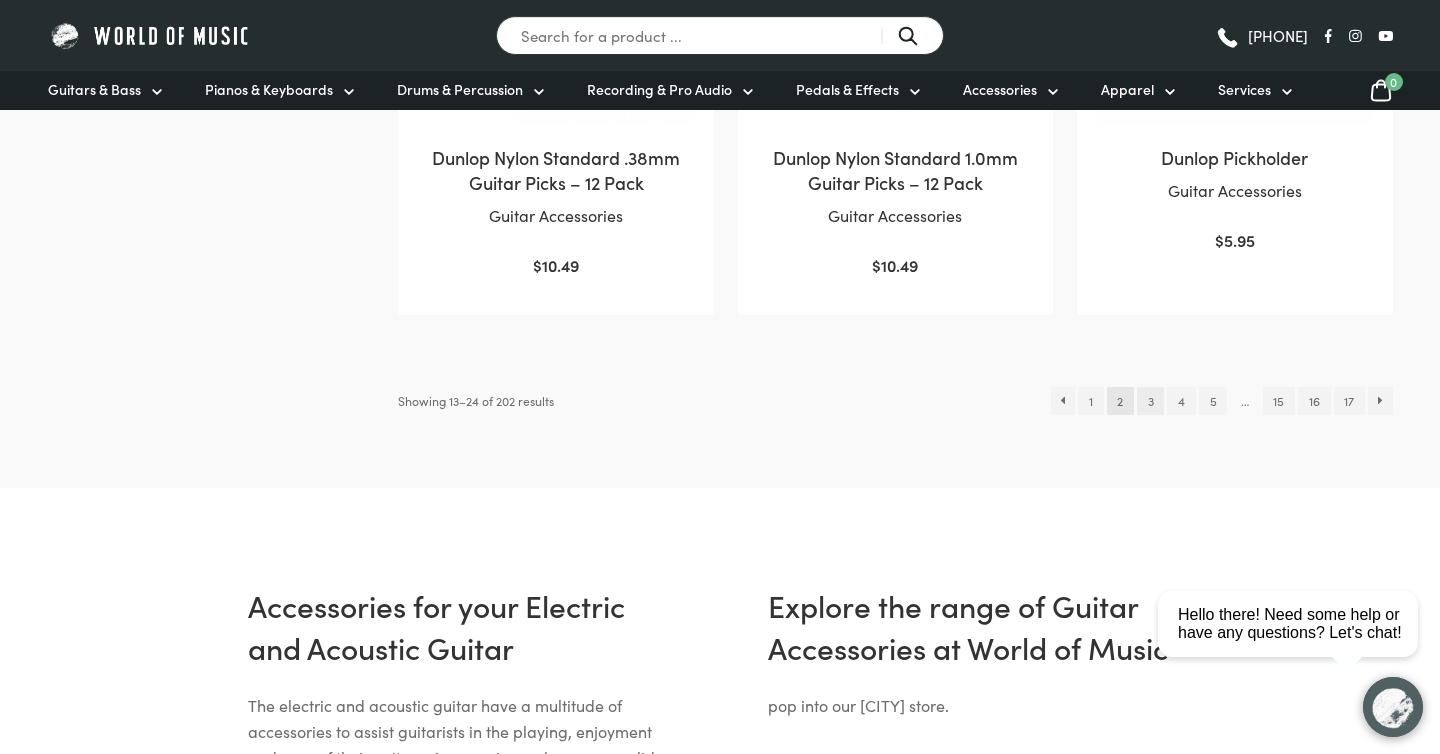click on "3" at bounding box center [1150, 401] 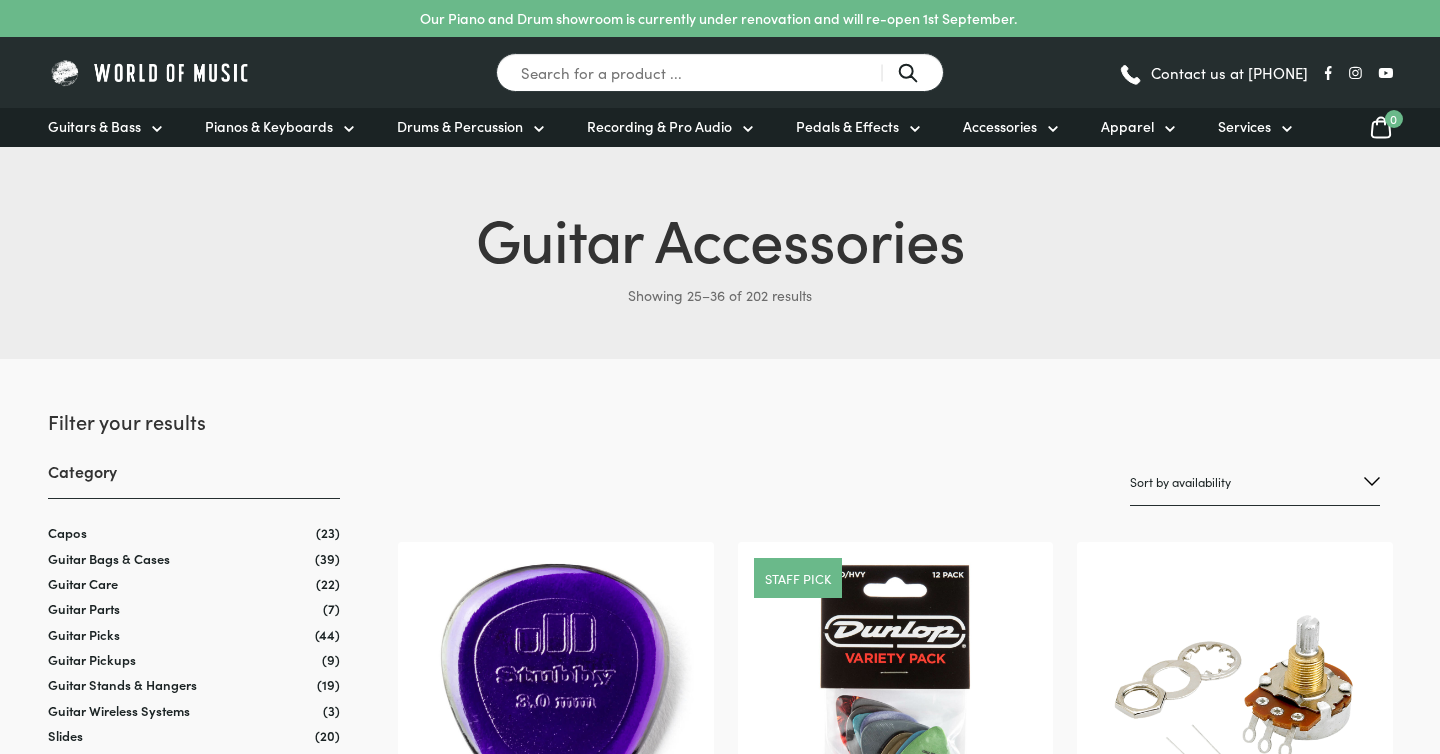 scroll, scrollTop: 0, scrollLeft: 0, axis: both 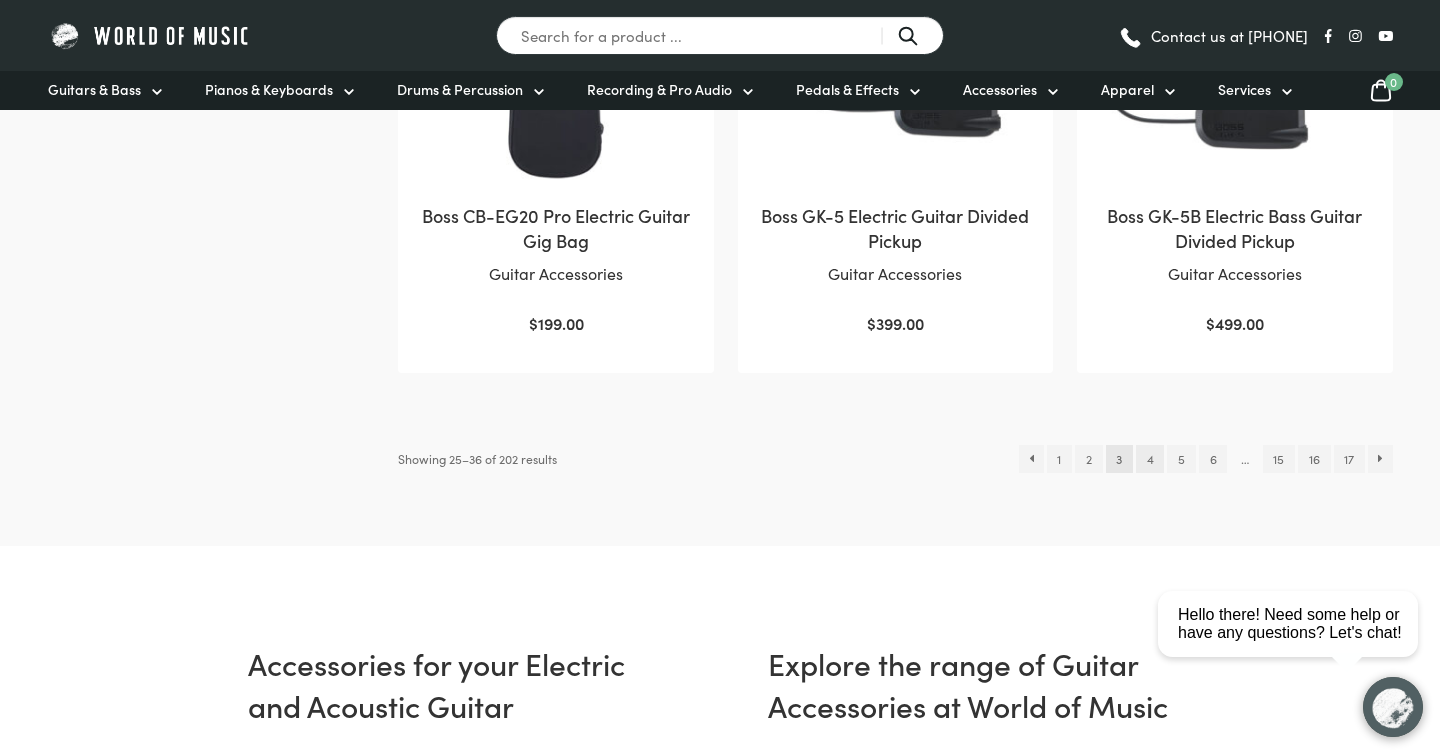 click on "4" at bounding box center (1150, 459) 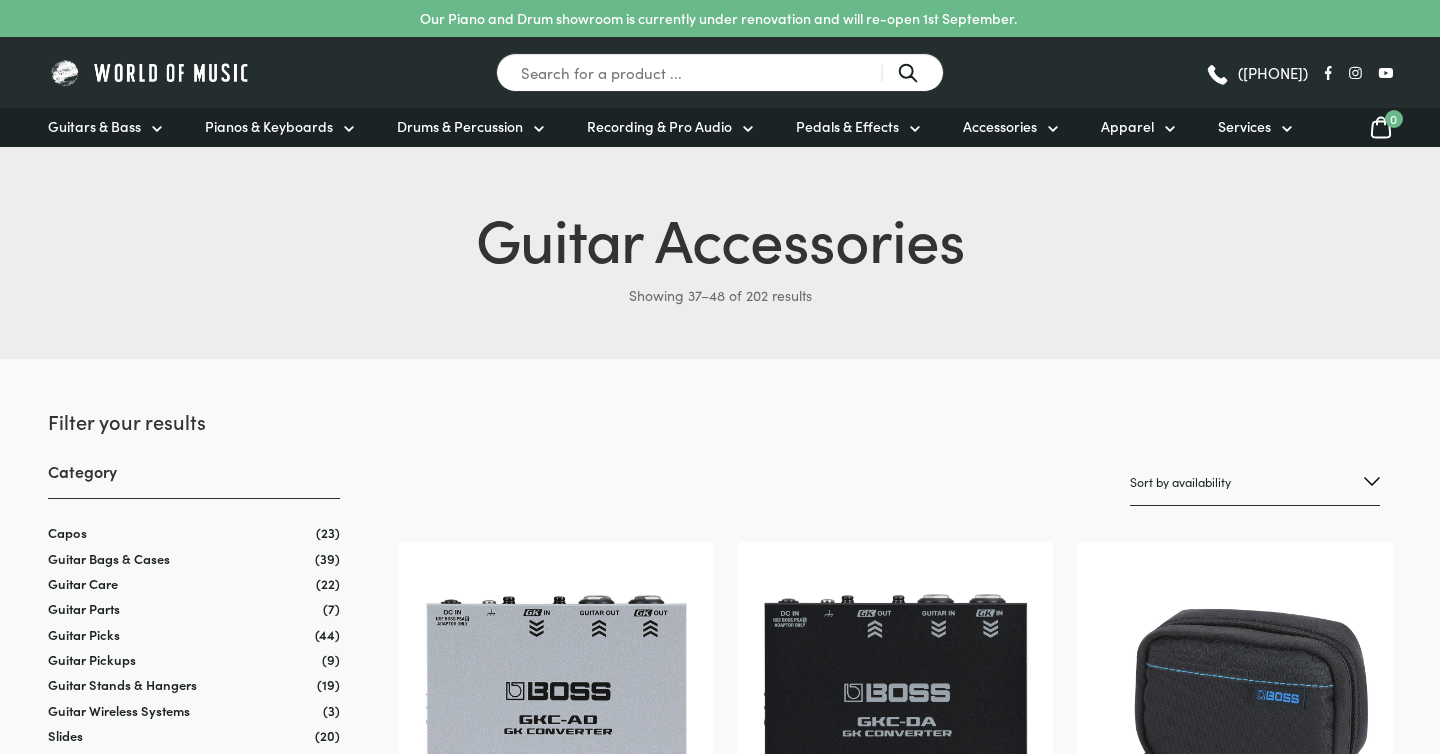 scroll, scrollTop: 0, scrollLeft: 0, axis: both 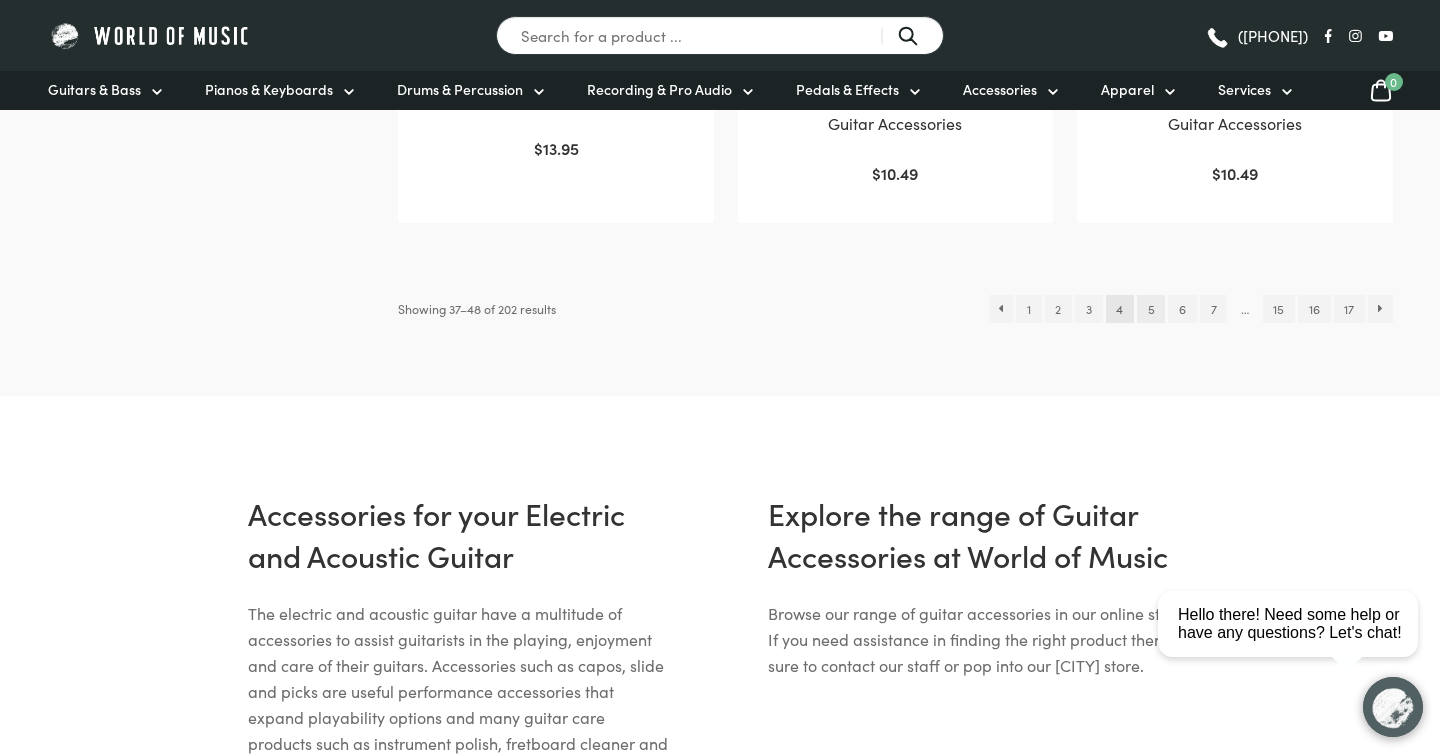 click on "5" at bounding box center (1151, 309) 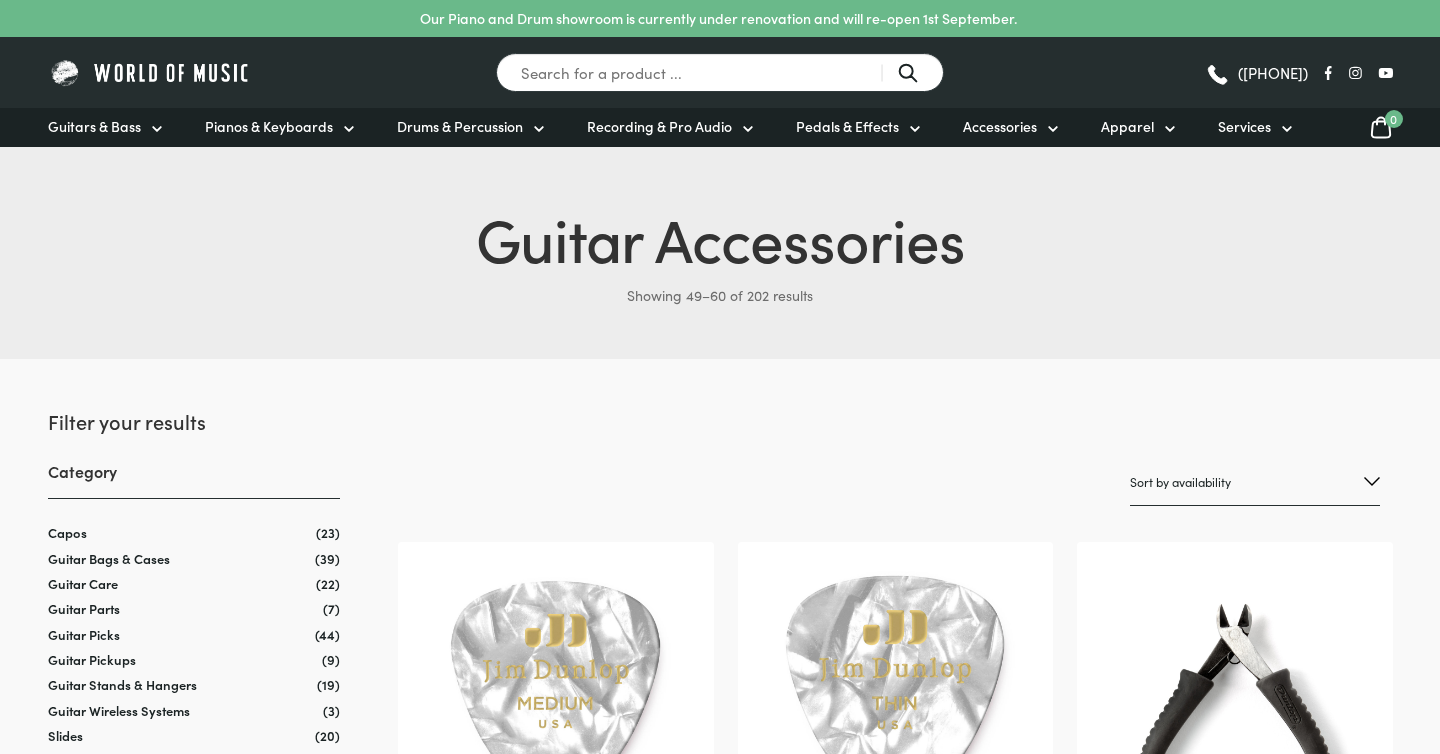 scroll, scrollTop: 0, scrollLeft: 0, axis: both 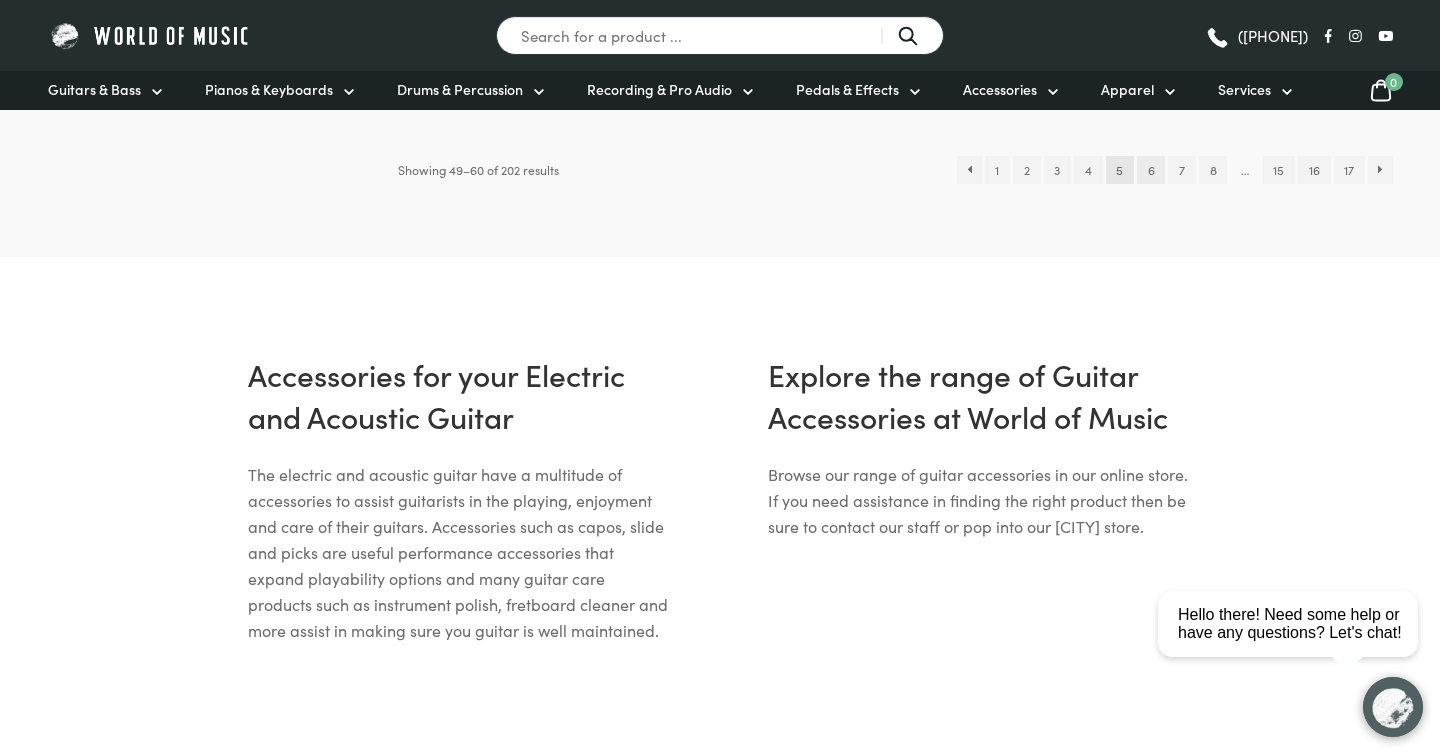 click on "6" at bounding box center [1151, 170] 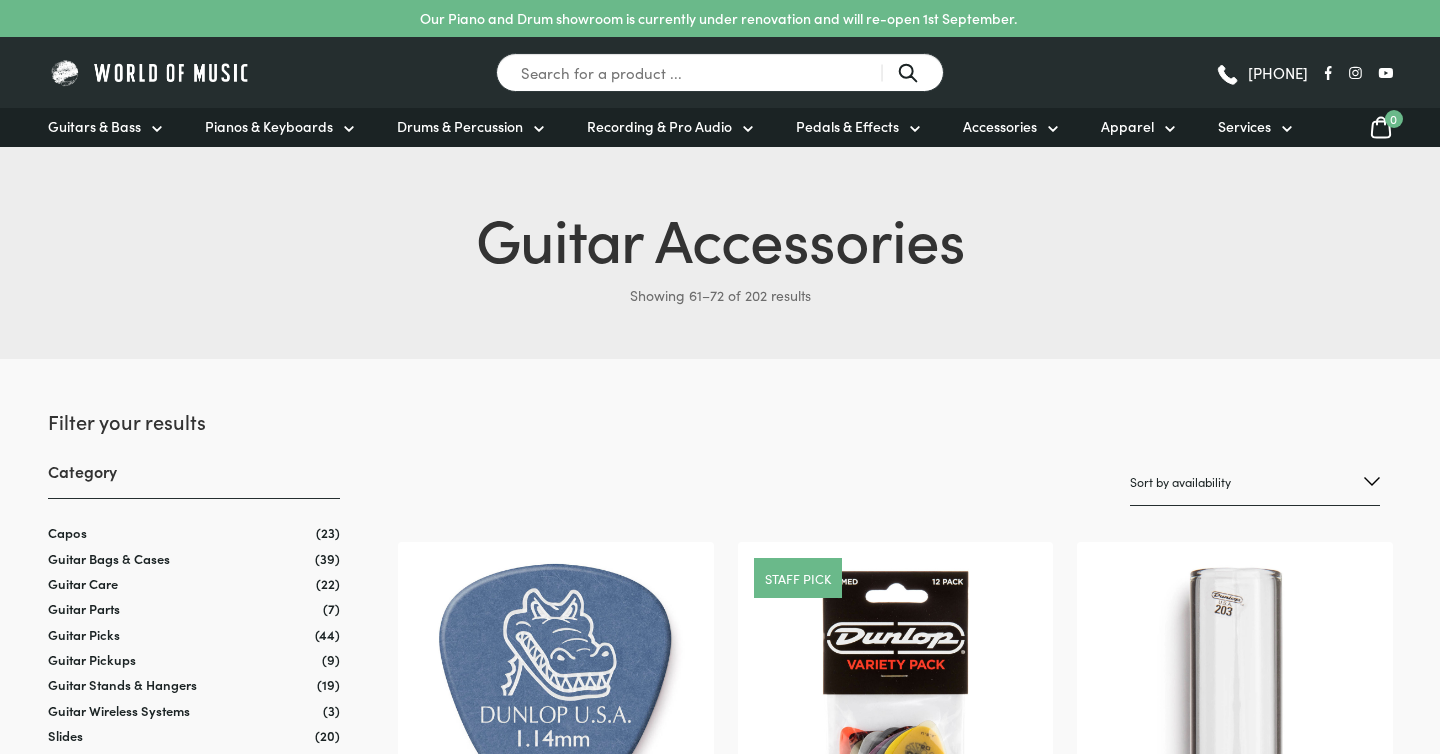 scroll, scrollTop: 0, scrollLeft: 0, axis: both 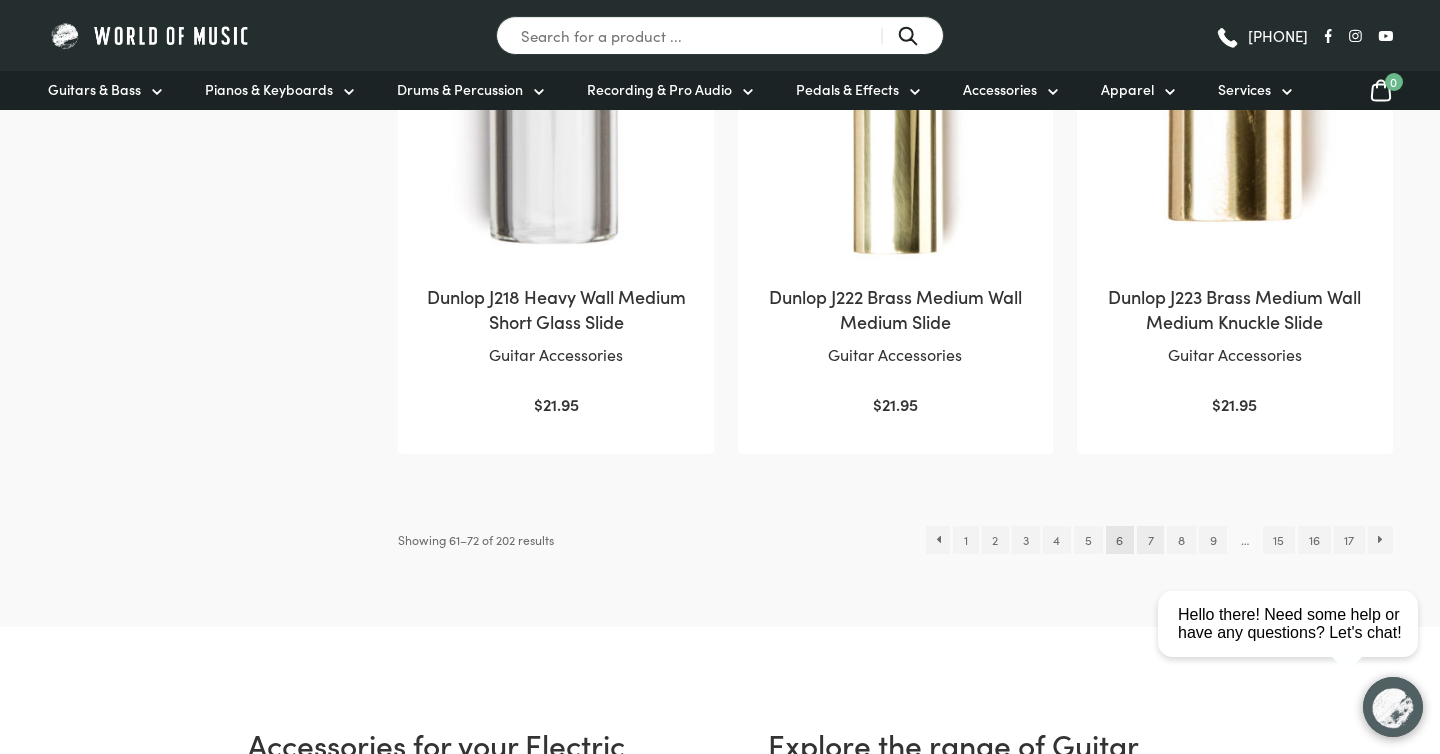 click on "7" at bounding box center (1150, 540) 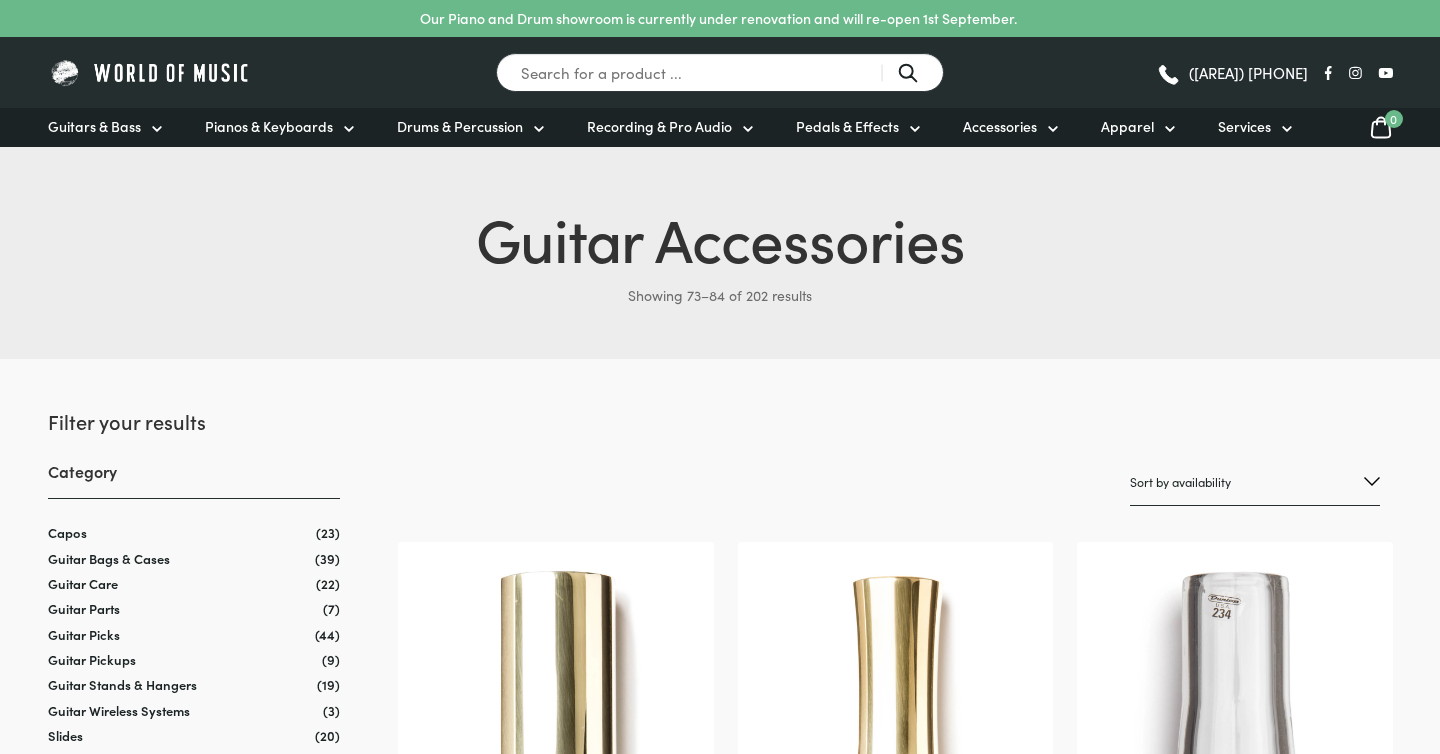scroll, scrollTop: 0, scrollLeft: 0, axis: both 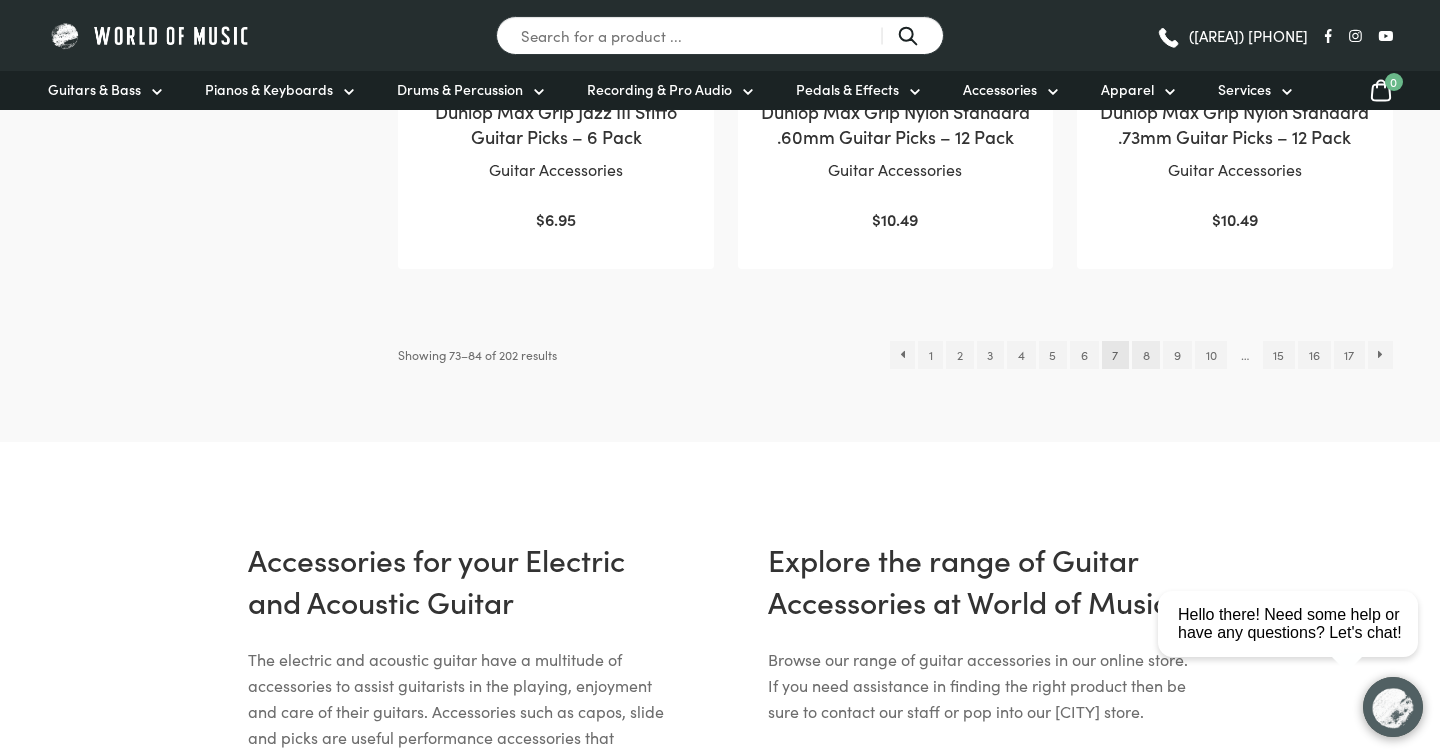 click on "8" at bounding box center (1146, 355) 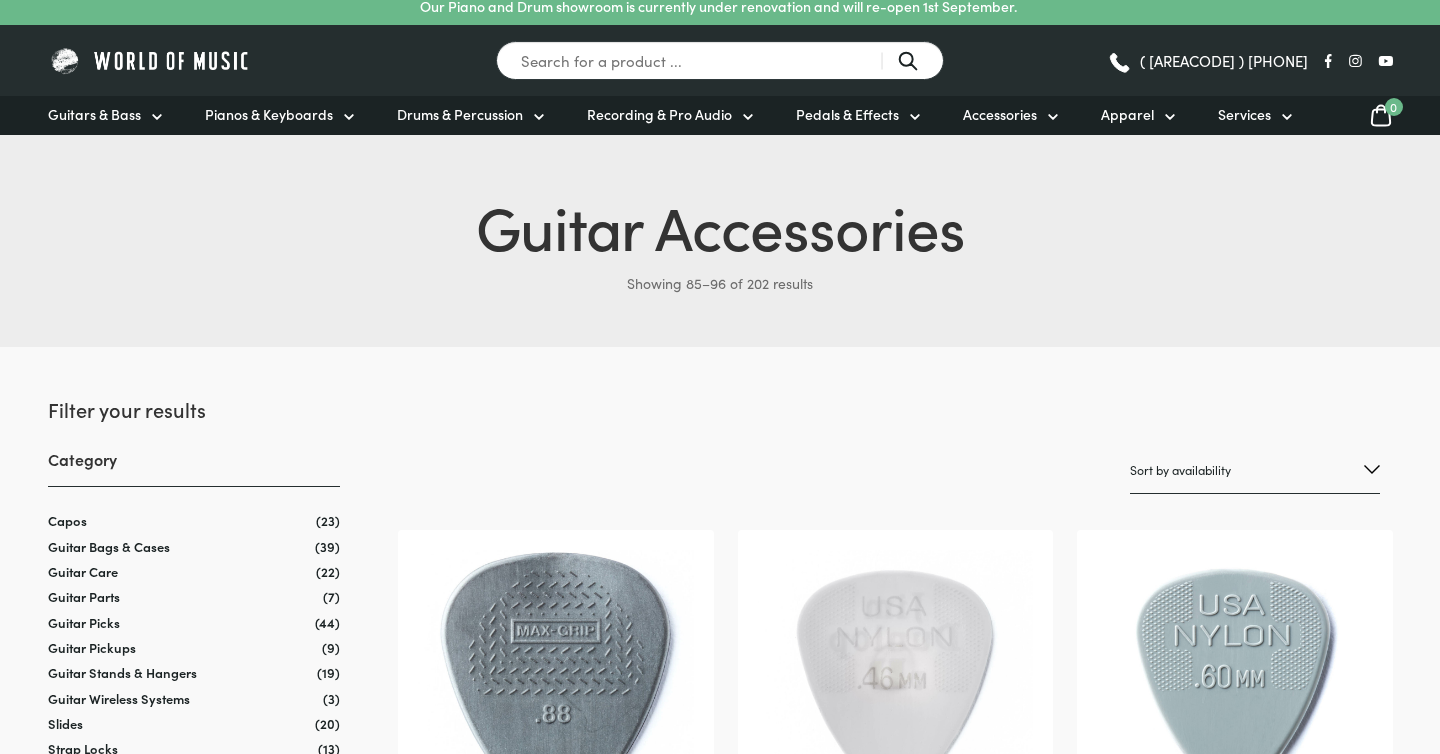 scroll, scrollTop: 0, scrollLeft: 0, axis: both 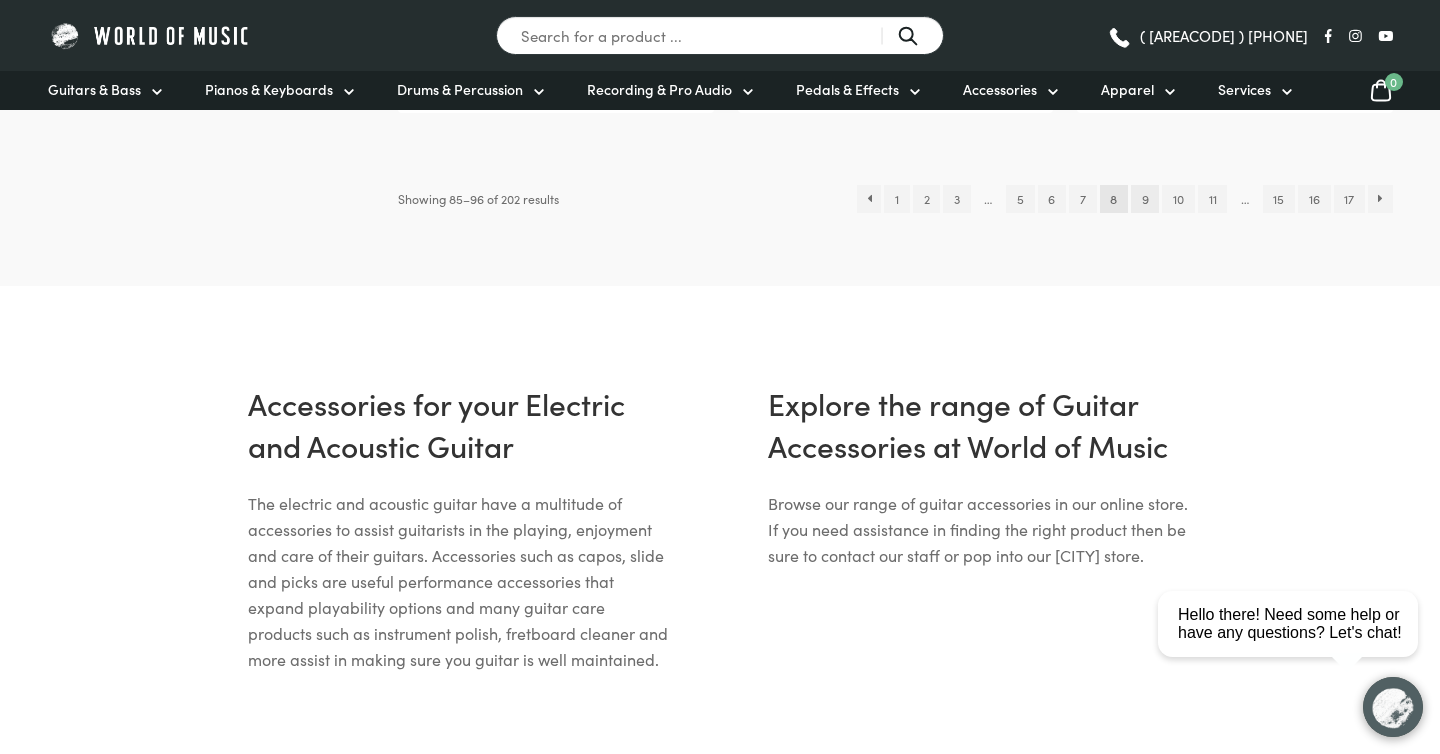 click on "9" at bounding box center (1145, 199) 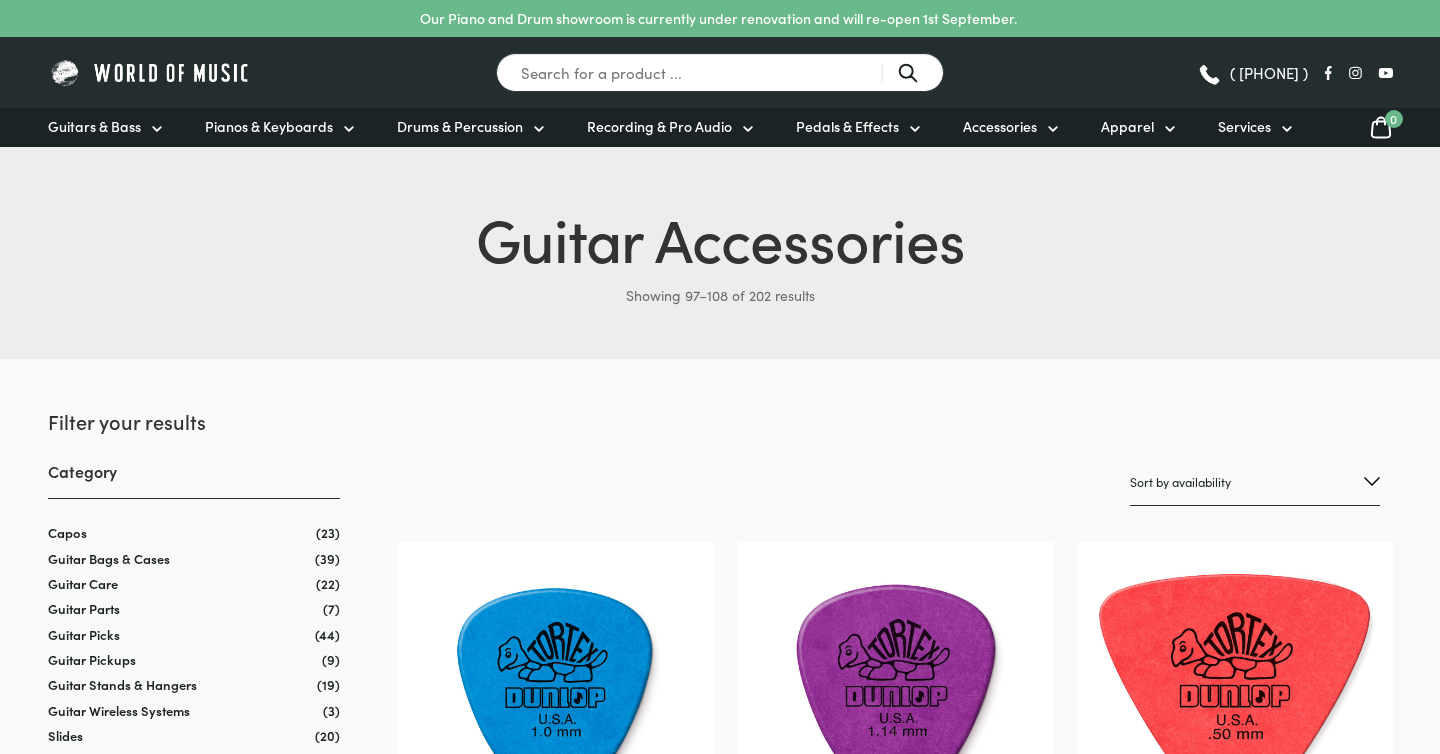 scroll, scrollTop: 0, scrollLeft: 0, axis: both 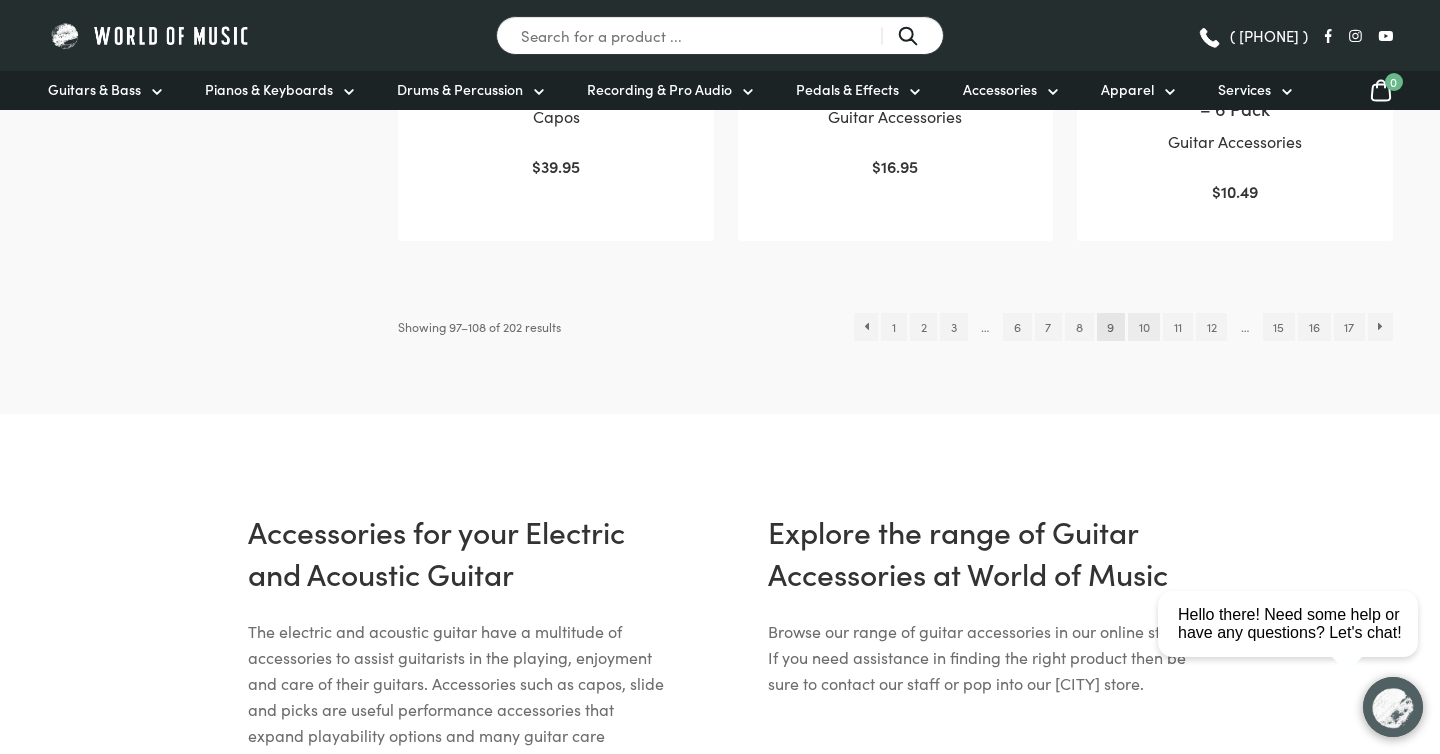 click on "10" at bounding box center [1144, 327] 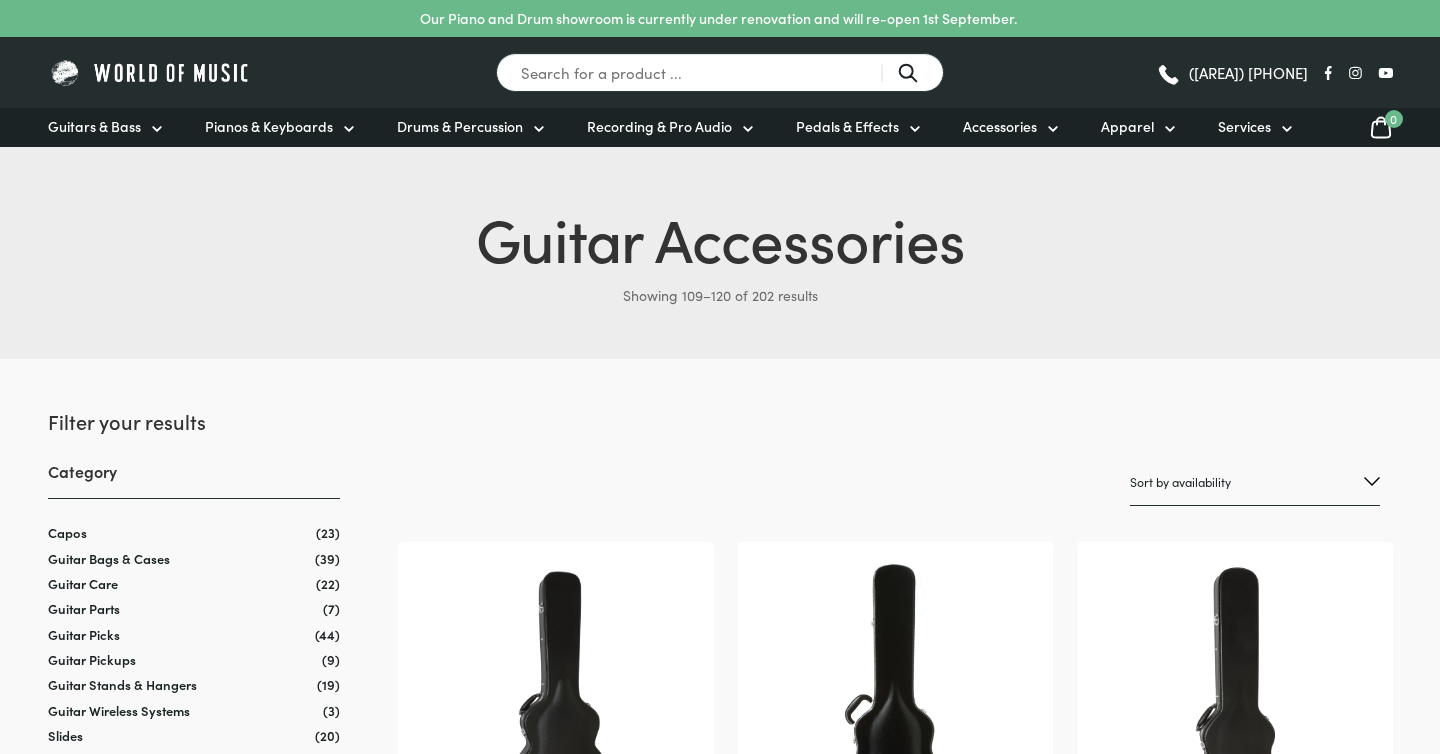 scroll, scrollTop: 0, scrollLeft: 0, axis: both 